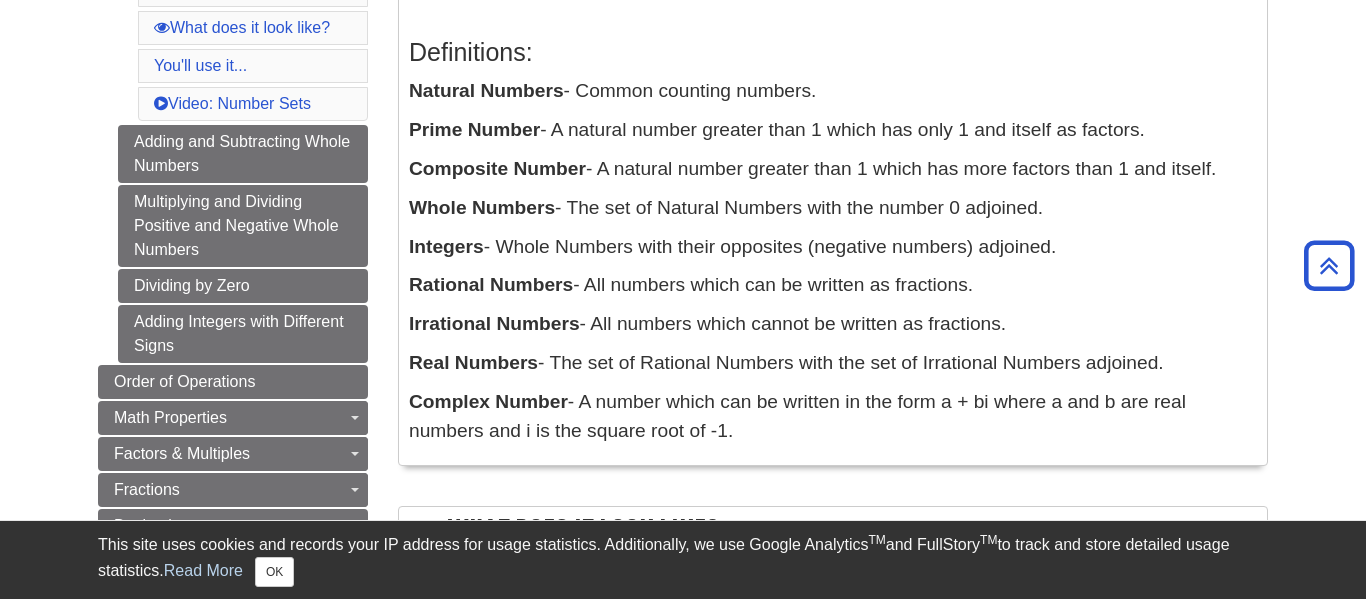 scroll, scrollTop: 420, scrollLeft: 0, axis: vertical 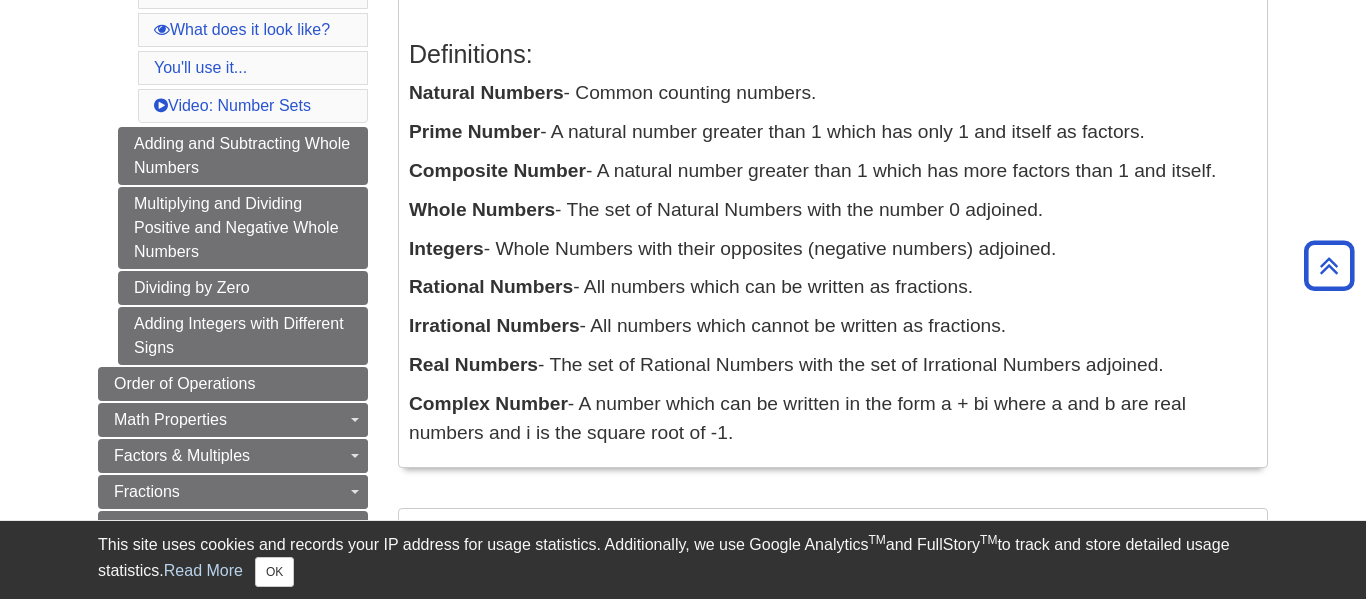 drag, startPoint x: 408, startPoint y: 90, endPoint x: 1038, endPoint y: 331, distance: 674.52277 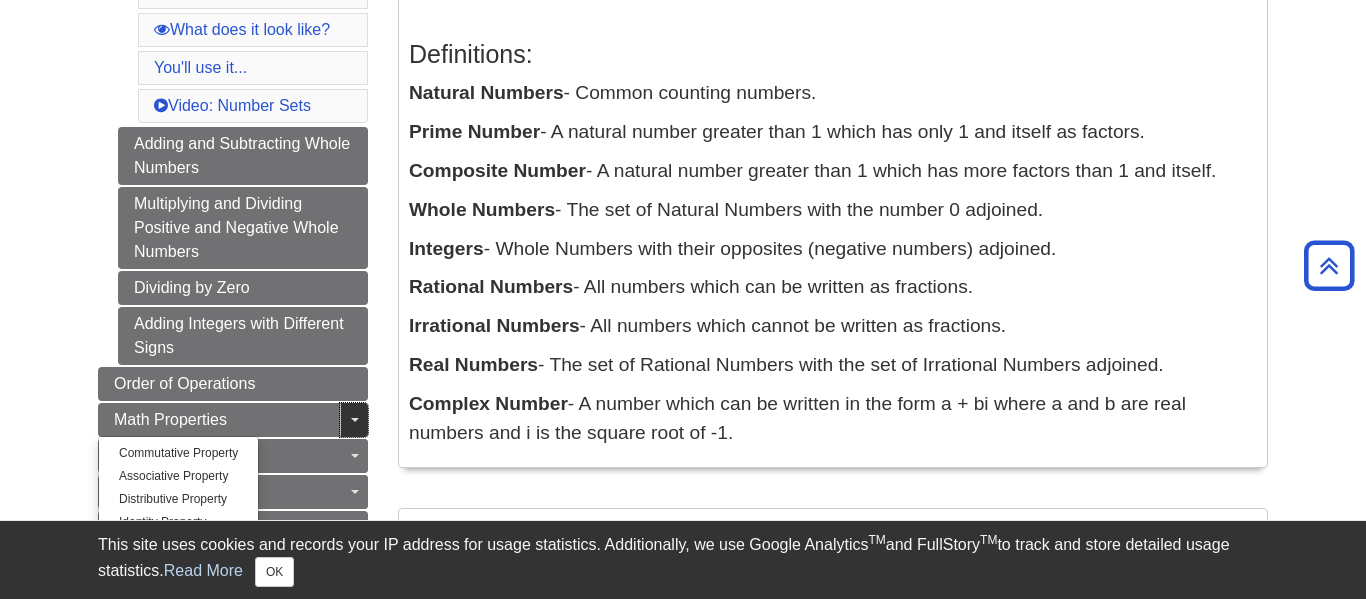 click on "Toggle Dropdown" at bounding box center (354, 420) 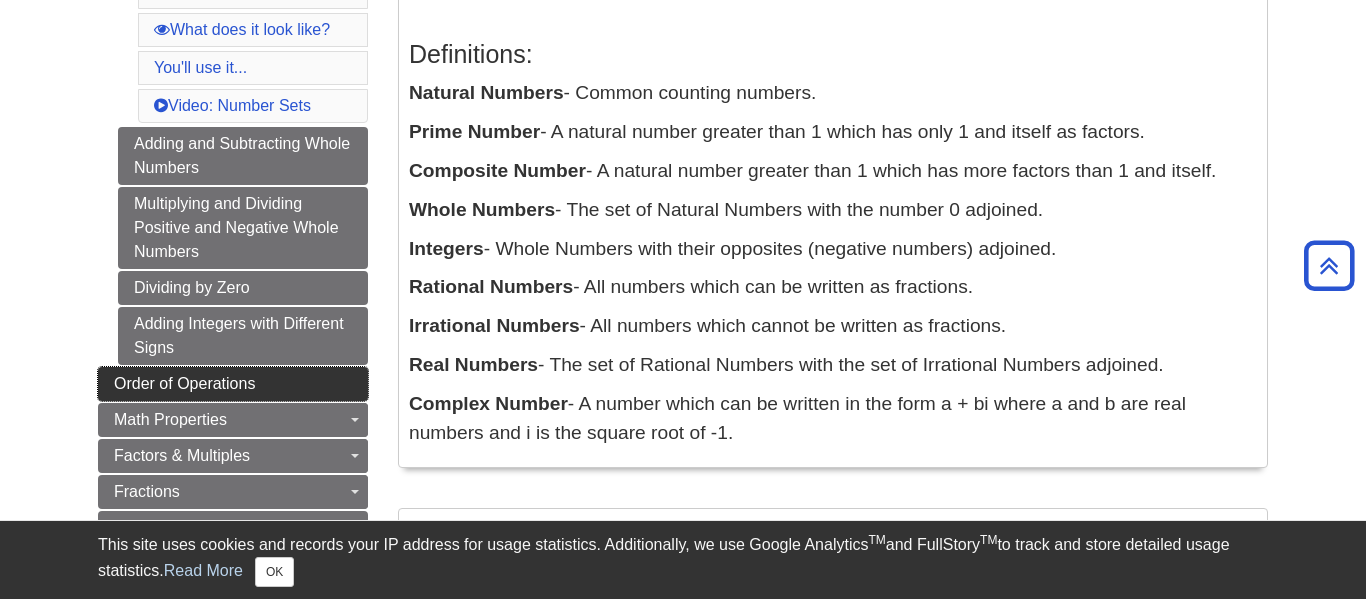 click on "Order of Operations" at bounding box center (184, 383) 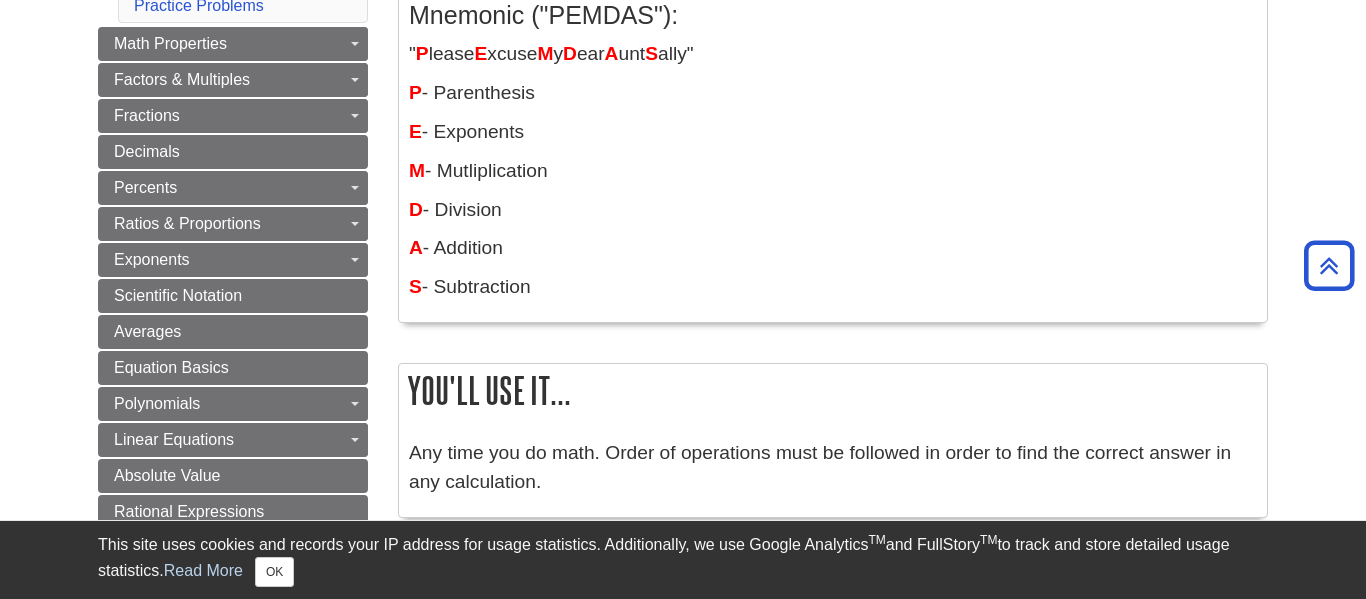 scroll, scrollTop: 499, scrollLeft: 0, axis: vertical 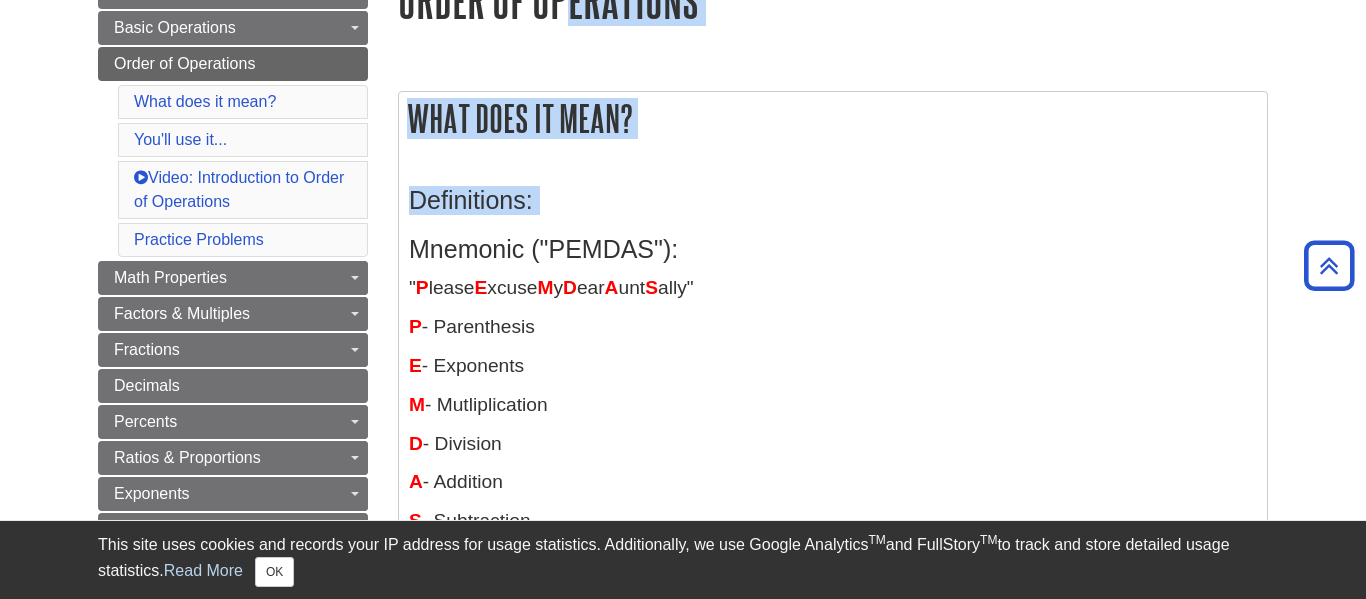 drag, startPoint x: 412, startPoint y: 26, endPoint x: 654, endPoint y: 509, distance: 540.2342 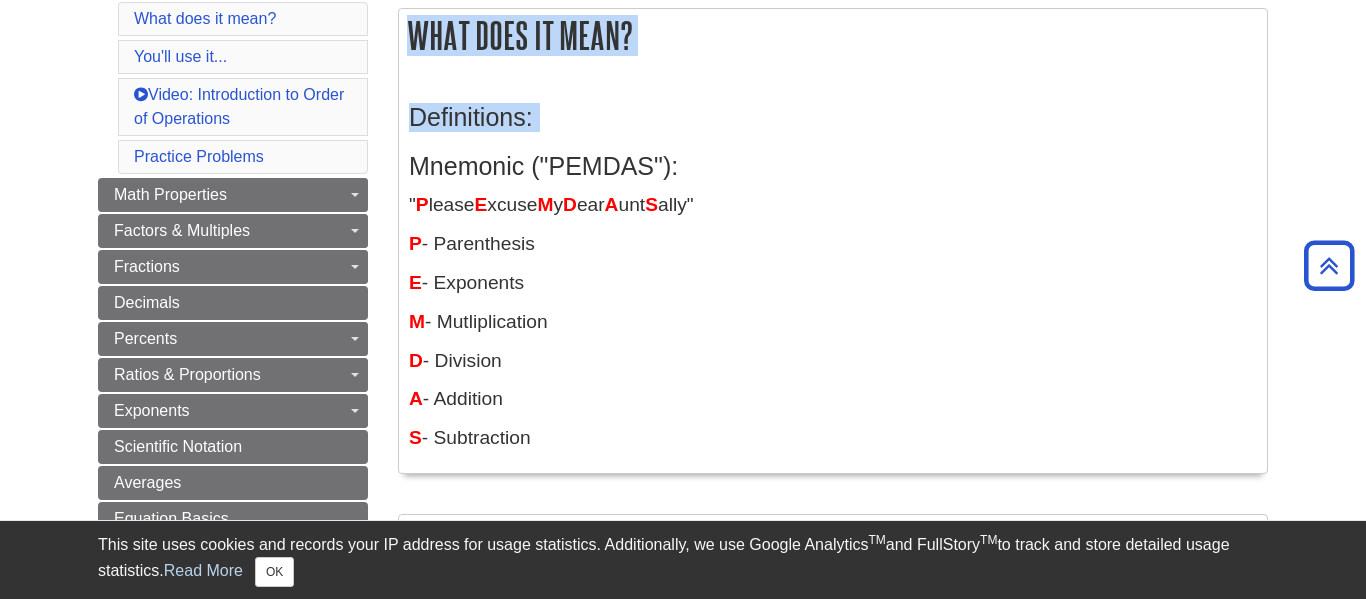 scroll, scrollTop: 362, scrollLeft: 0, axis: vertical 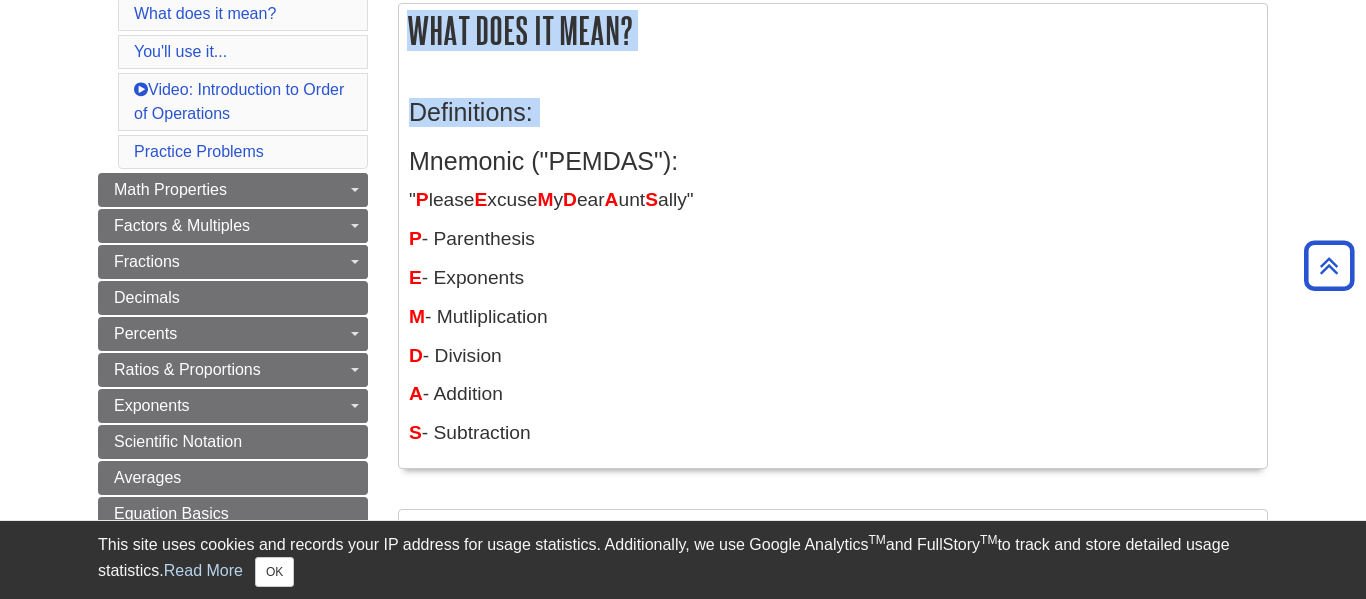 copy on "Mnemonic ("PEMDAS"):
" P lease  E xcuse  M y  D ear  A unt  S ally"
P  - Parenthesis
E  - Exponents
M  - Mutliplication
D  - Division
A  - Addition
S  - Subtraction" 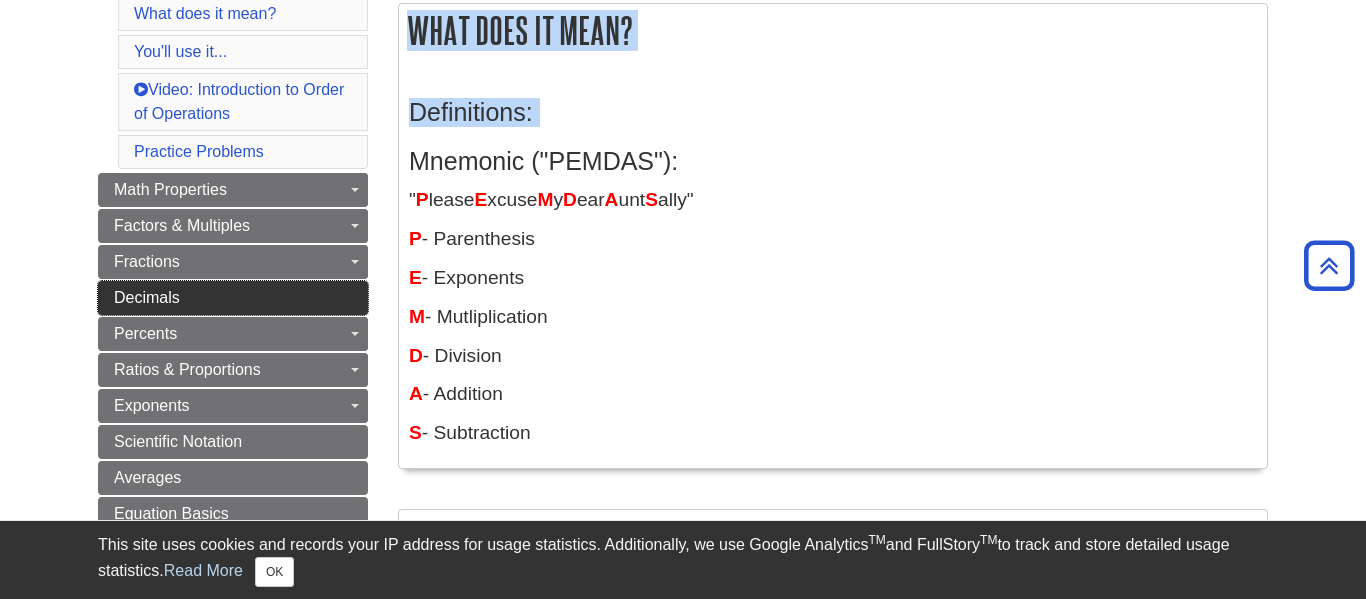 click on "Decimals" at bounding box center [233, 298] 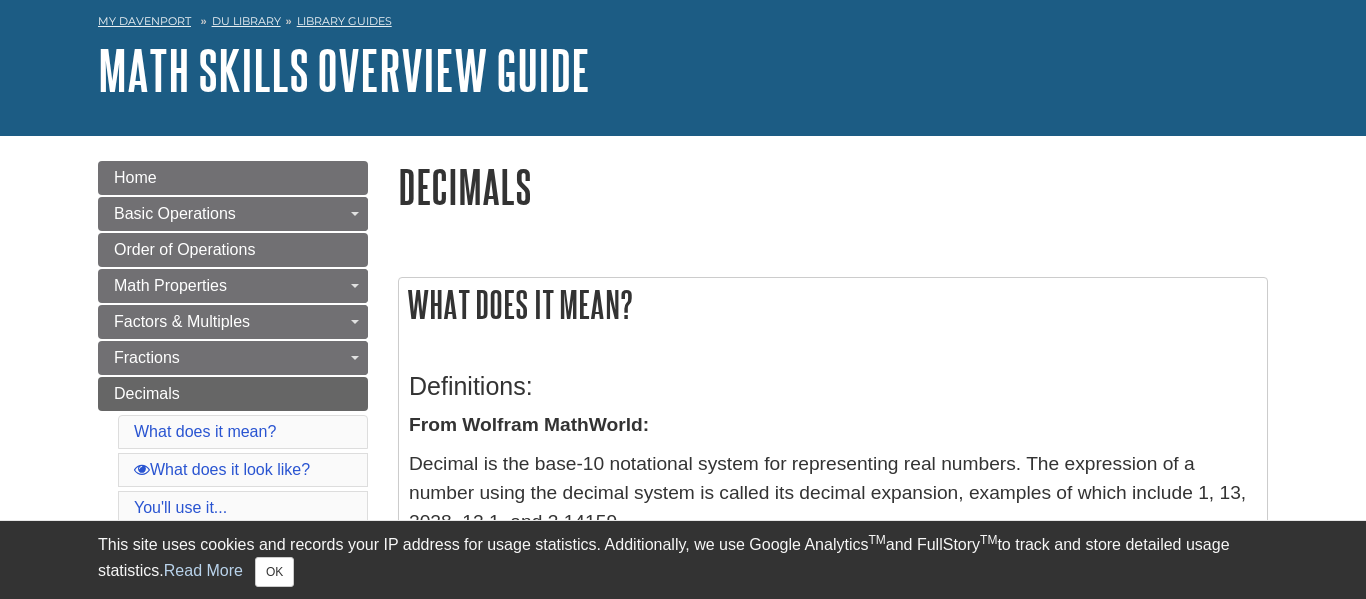 scroll, scrollTop: 86, scrollLeft: 0, axis: vertical 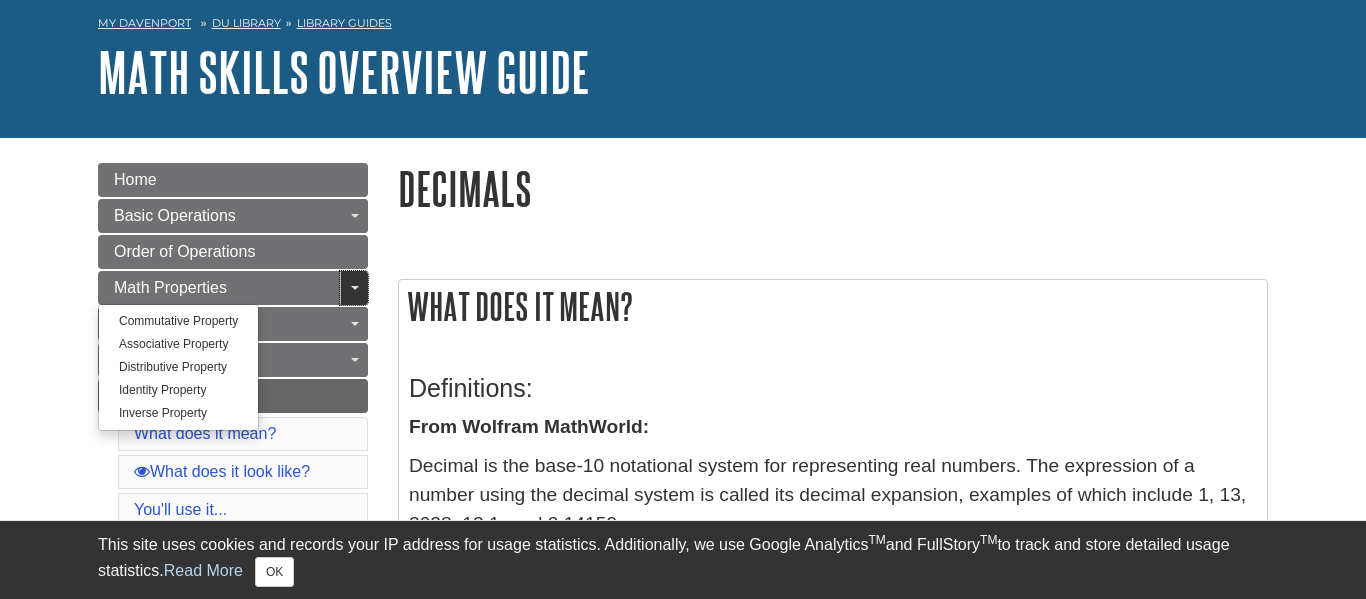 click on "Toggle Dropdown" at bounding box center (354, 288) 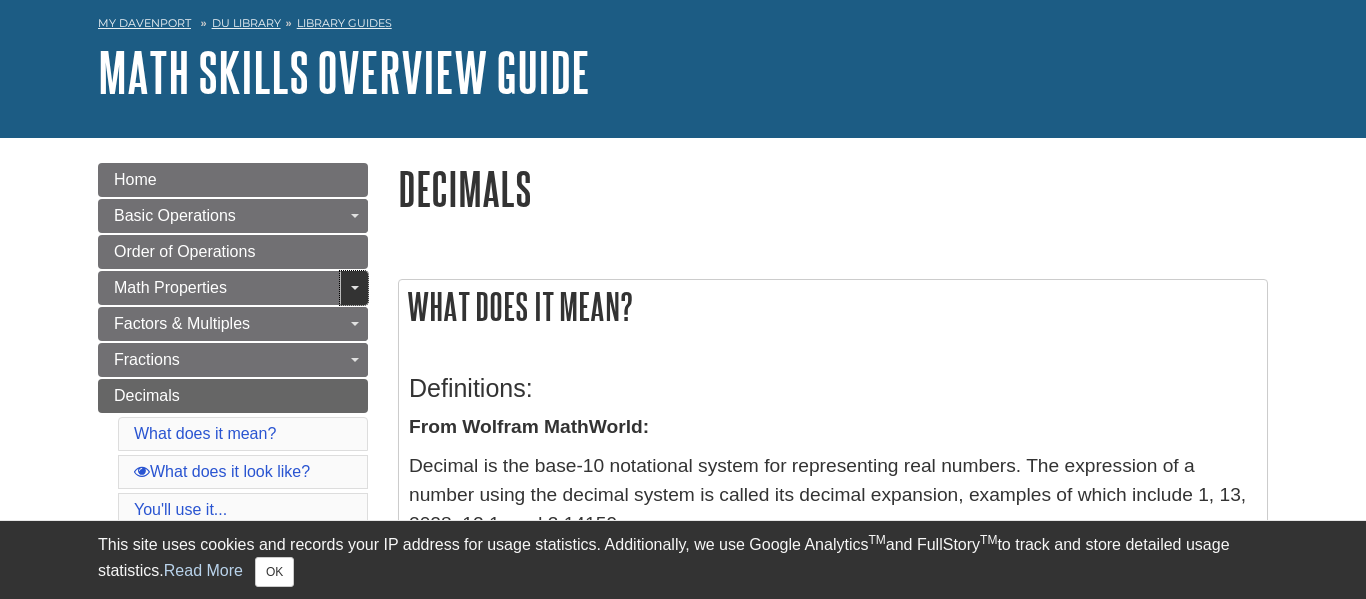 click on "Toggle Dropdown" at bounding box center [354, 288] 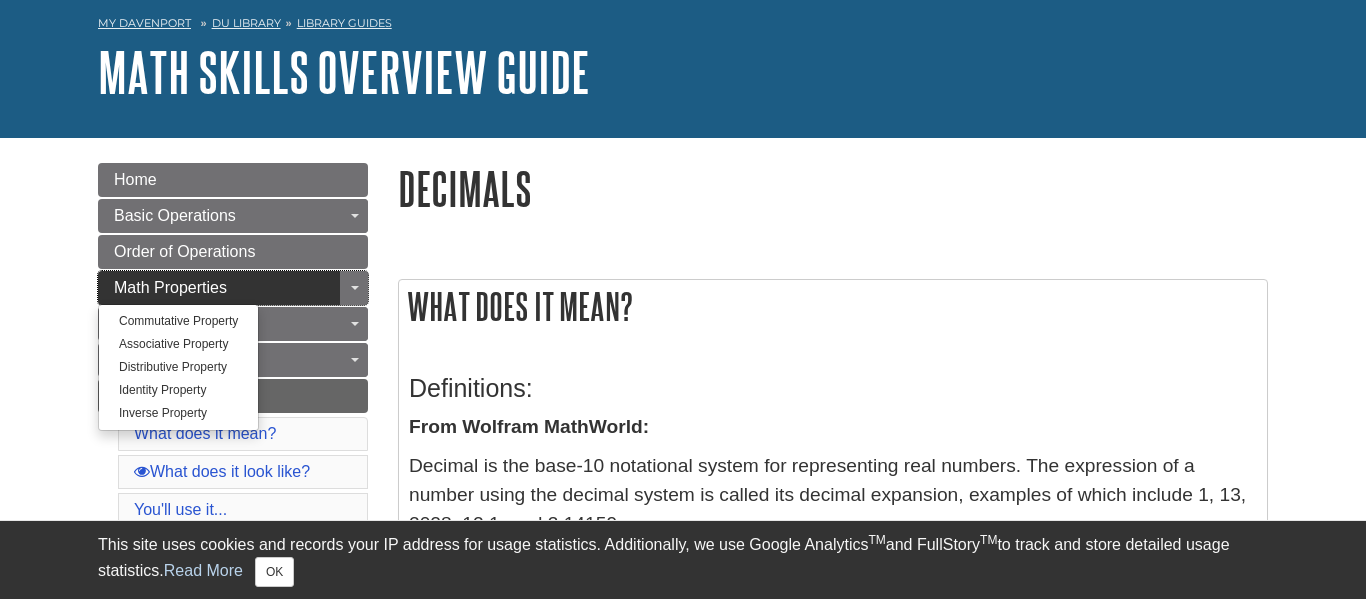 click on "Math Properties" at bounding box center (233, 288) 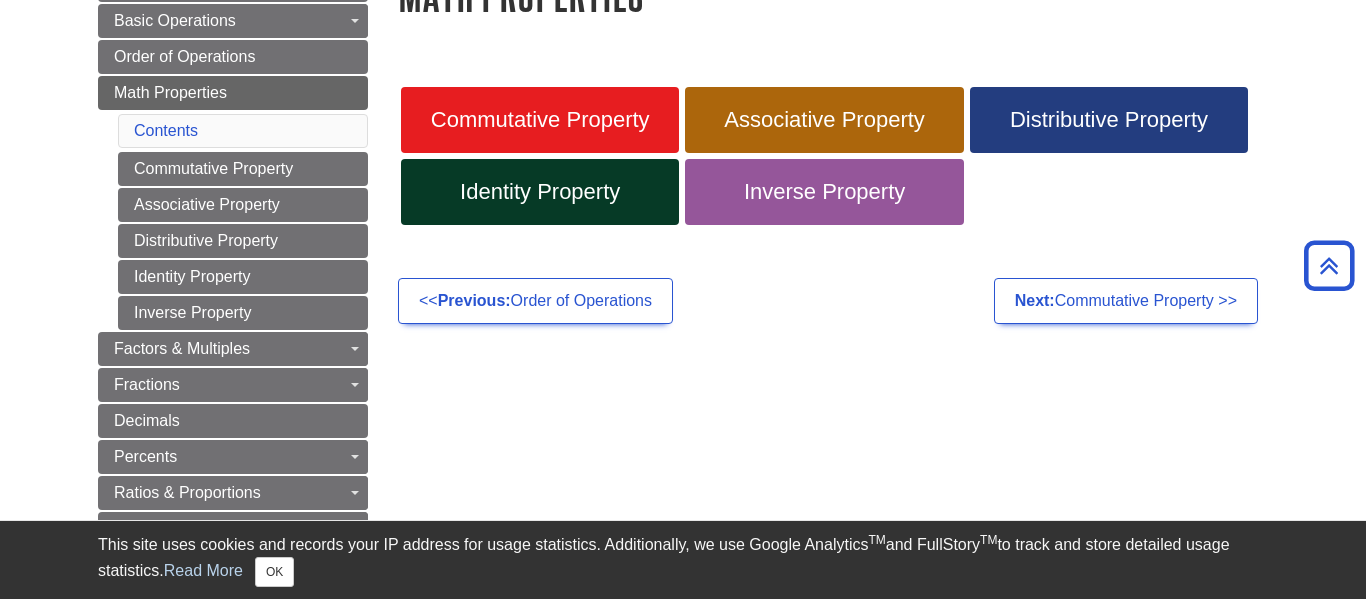 scroll, scrollTop: 280, scrollLeft: 0, axis: vertical 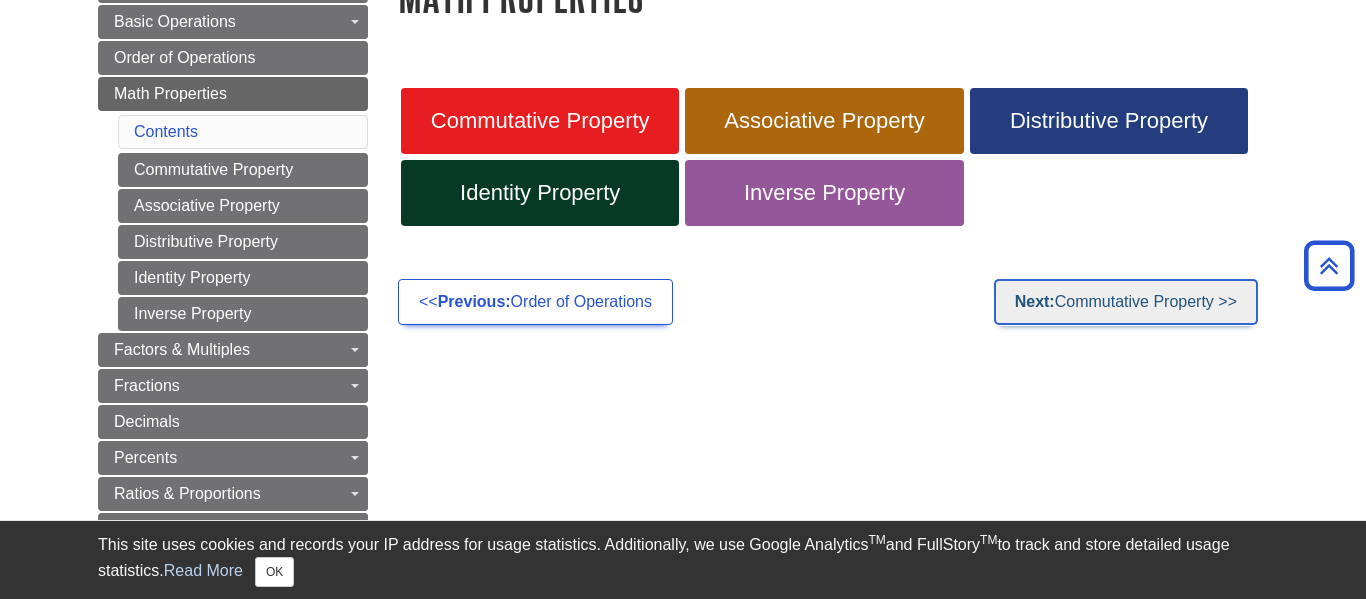 click on "Next:  Commutative Property >>" at bounding box center (1126, 302) 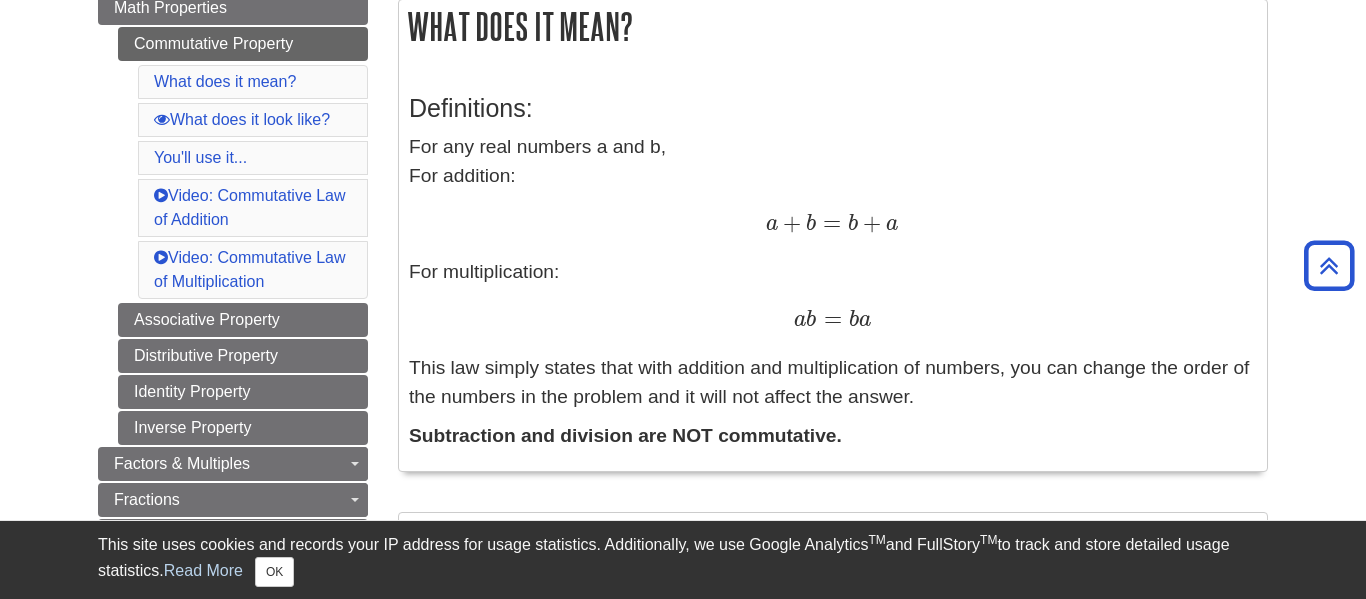 scroll, scrollTop: 365, scrollLeft: 0, axis: vertical 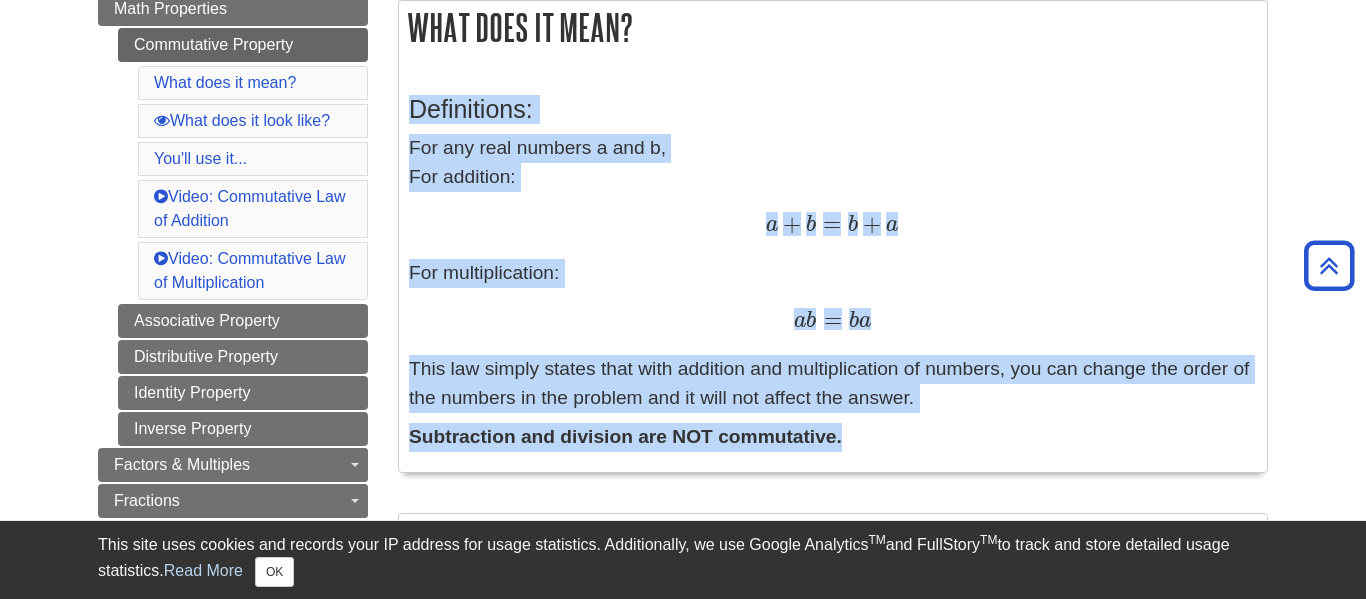 drag, startPoint x: 411, startPoint y: 113, endPoint x: 886, endPoint y: 428, distance: 569.9561 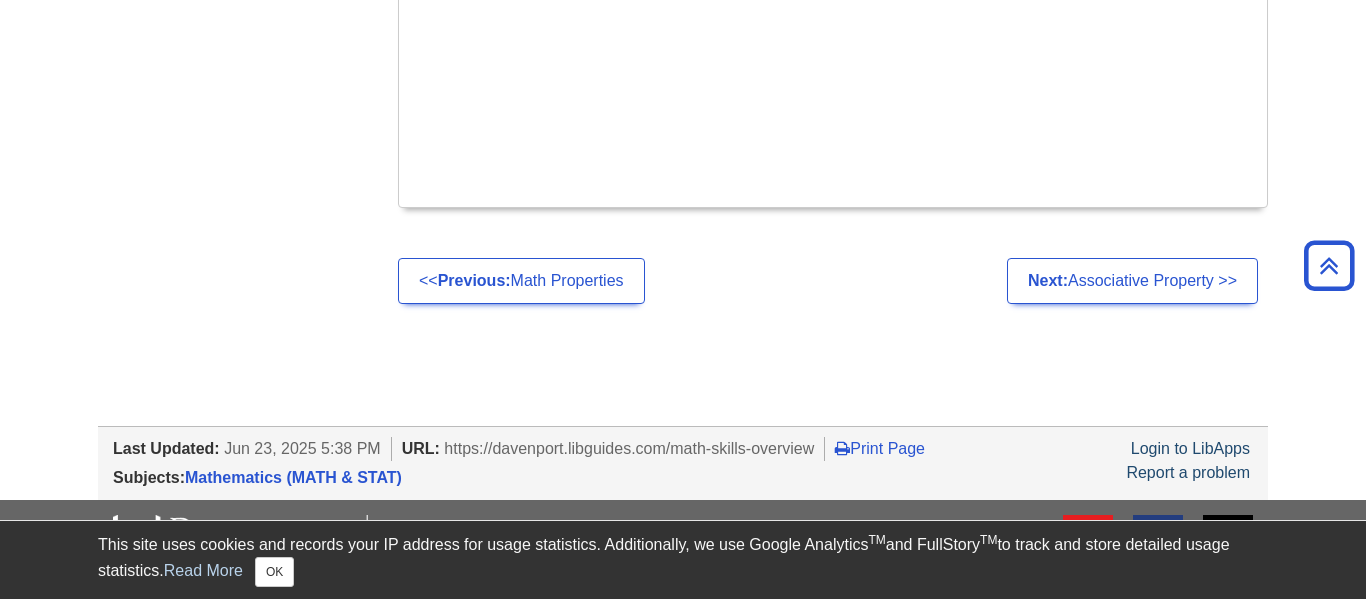 scroll, scrollTop: 2167, scrollLeft: 0, axis: vertical 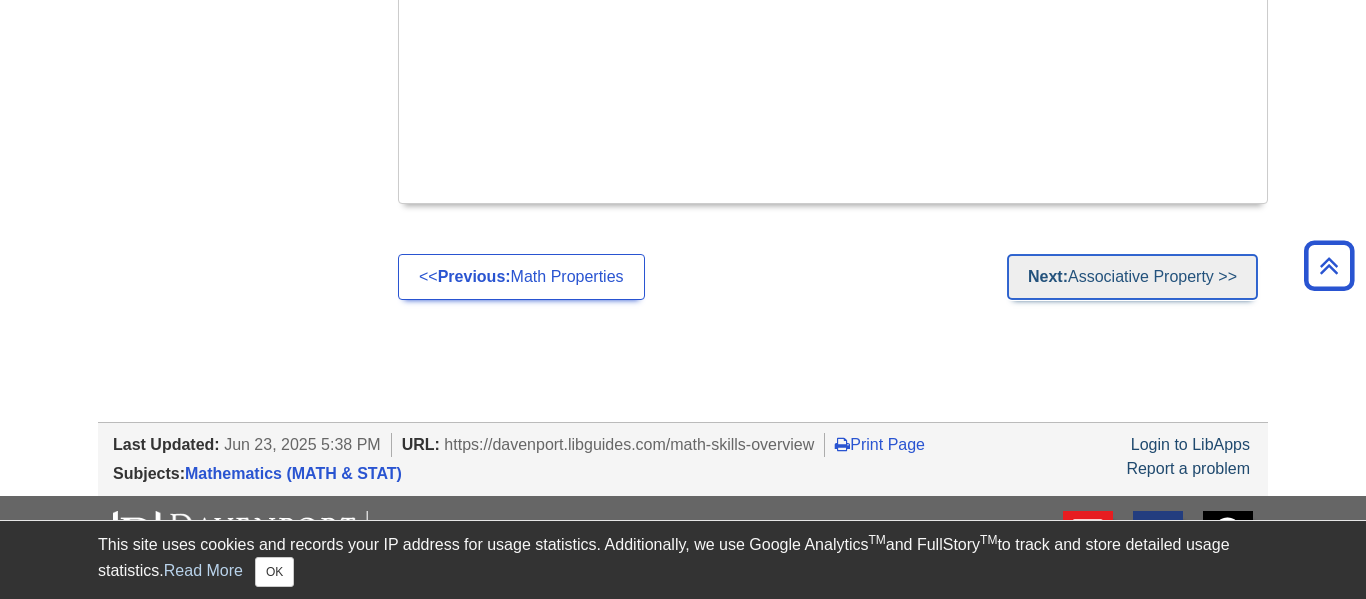 click on "Next:  Associative Property >>" at bounding box center (1132, 277) 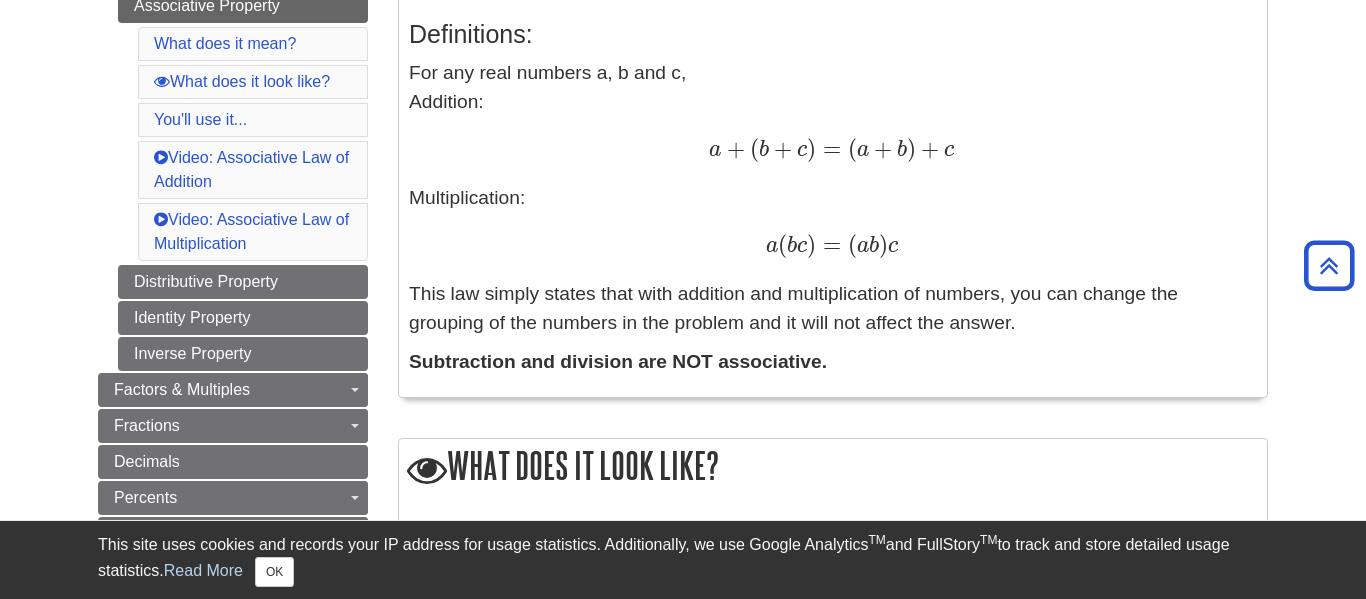 scroll, scrollTop: 443, scrollLeft: 0, axis: vertical 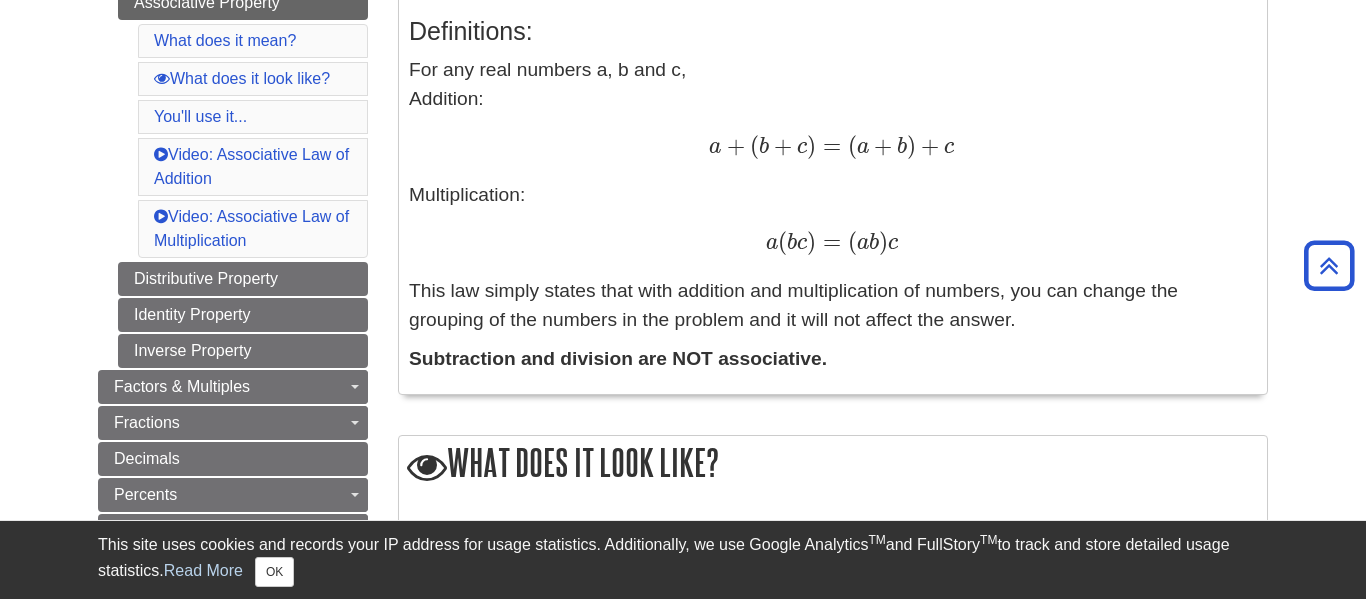 click on "Definitions:
For any real numbers a, b and c,
Addition:  a + ( b + c ) = ( a + b ) + c a + ( b + c ) = ( a + b ) + c  Multiplication:  a ( b c ) = ( a b ) c a ( b c ) = ( a b ) c  This law simply states that with addition and multiplication of numbers, you can change the grouping of the numbers in the problem and it will not affect the answer.
Subtraction and division are NOT associative." at bounding box center [833, 190] 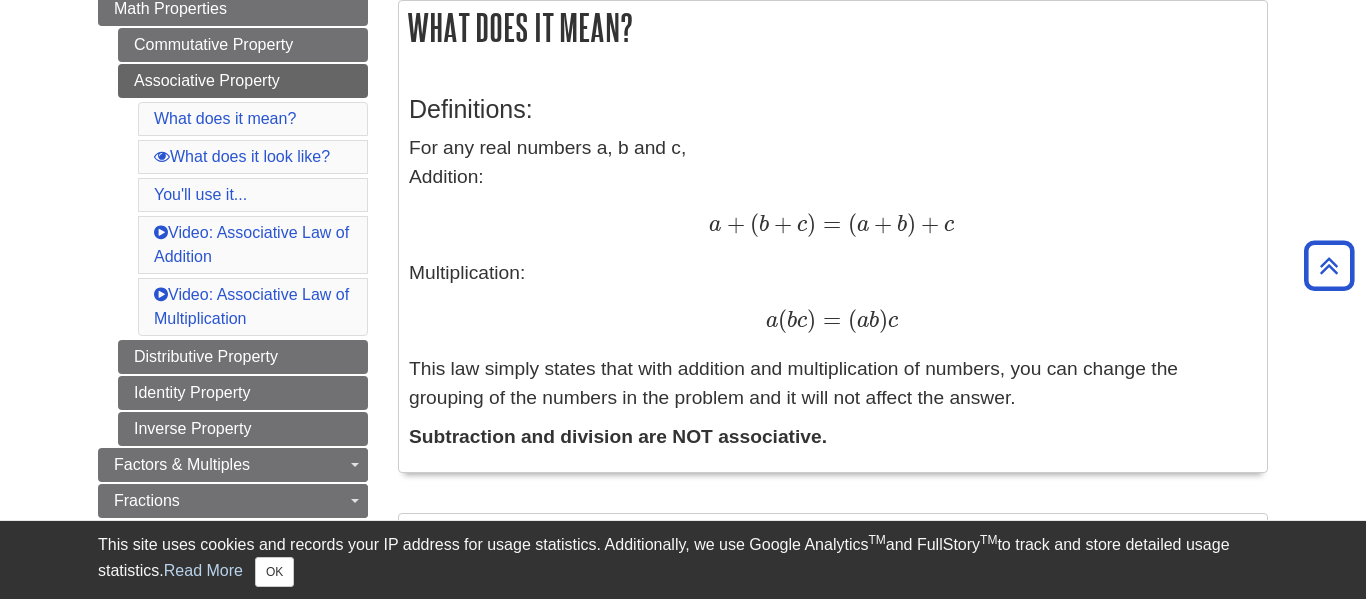scroll, scrollTop: 359, scrollLeft: 0, axis: vertical 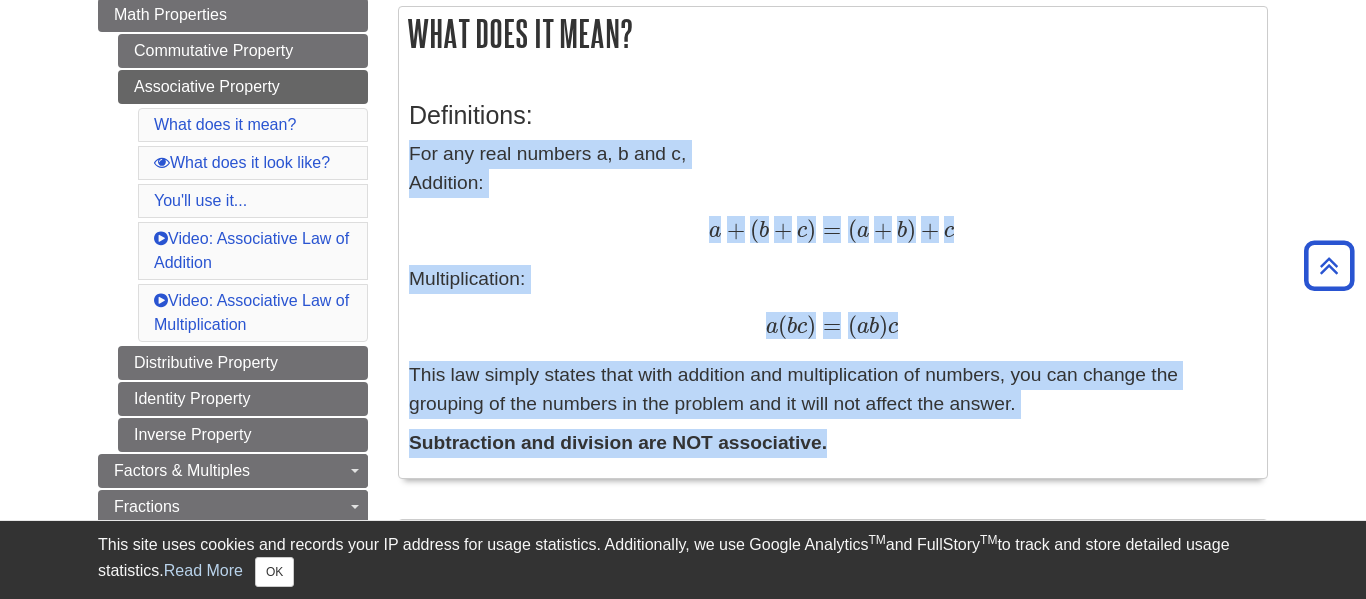 drag, startPoint x: 412, startPoint y: 151, endPoint x: 858, endPoint y: 430, distance: 526.07697 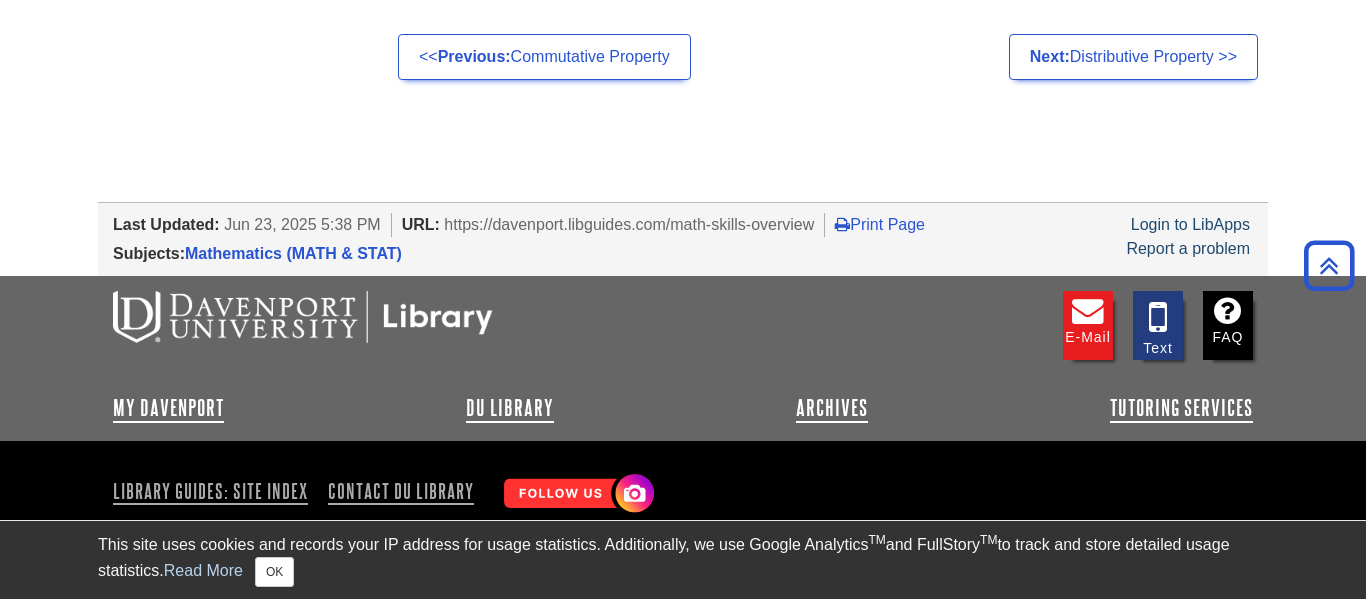 scroll, scrollTop: 2394, scrollLeft: 0, axis: vertical 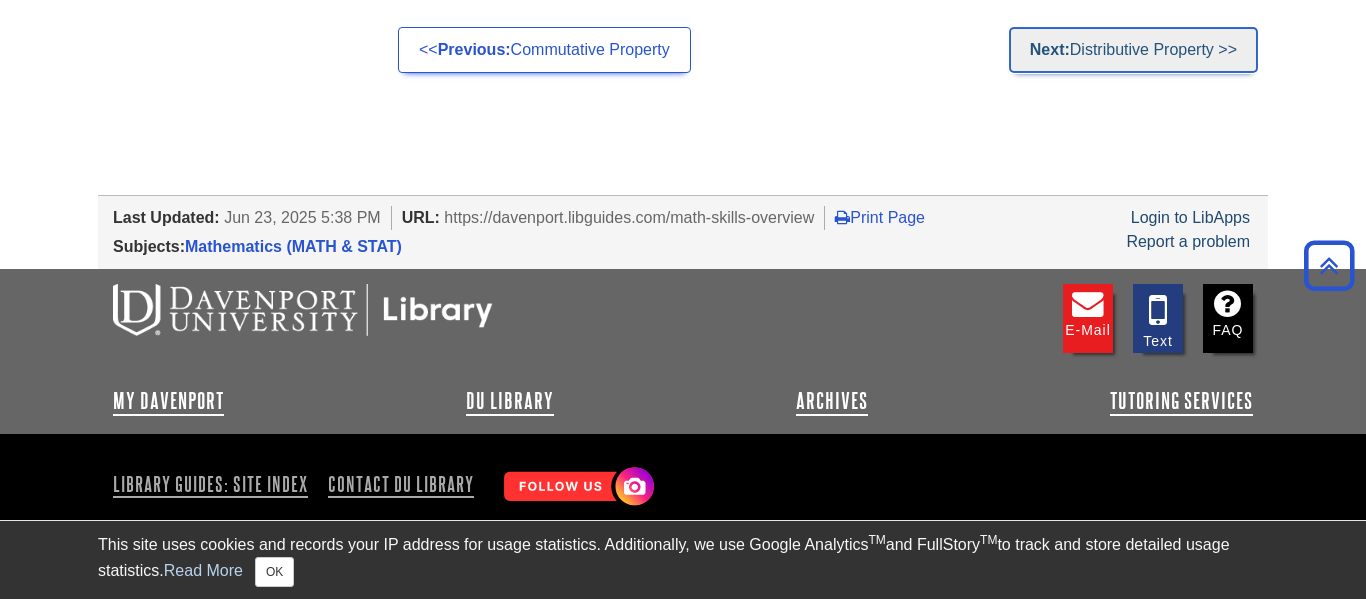 click on "Next:  Distributive Property >>" at bounding box center (1133, 50) 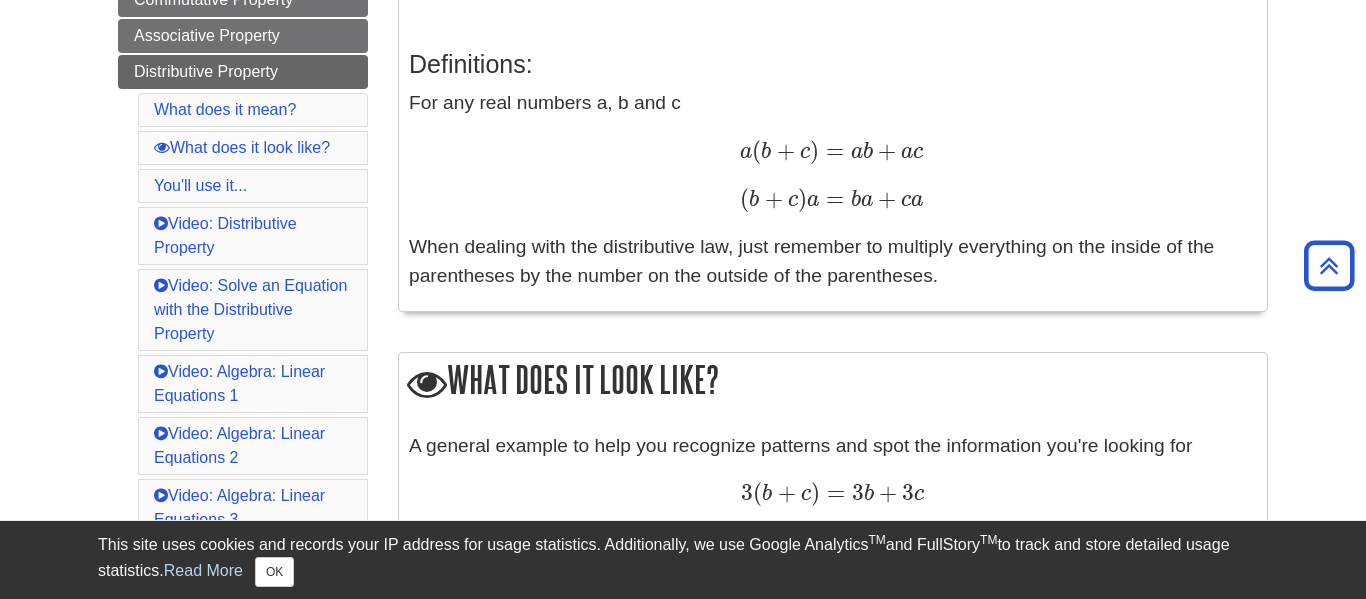scroll, scrollTop: 406, scrollLeft: 0, axis: vertical 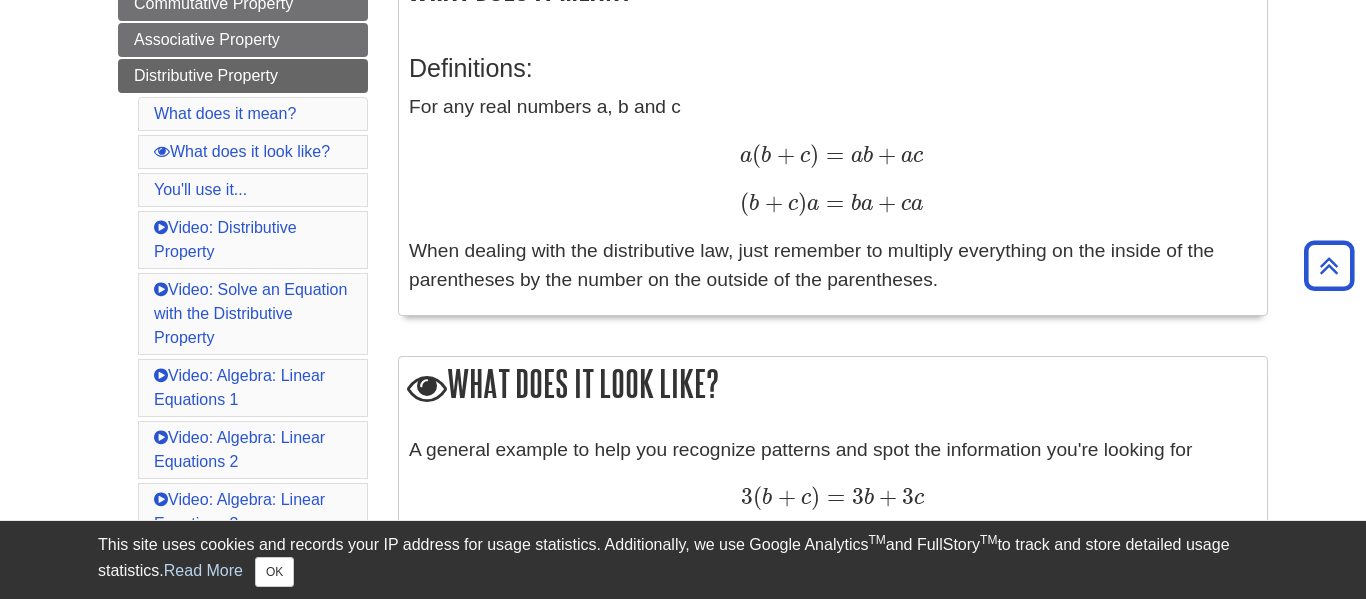 drag, startPoint x: 410, startPoint y: 65, endPoint x: 952, endPoint y: 290, distance: 586.8467 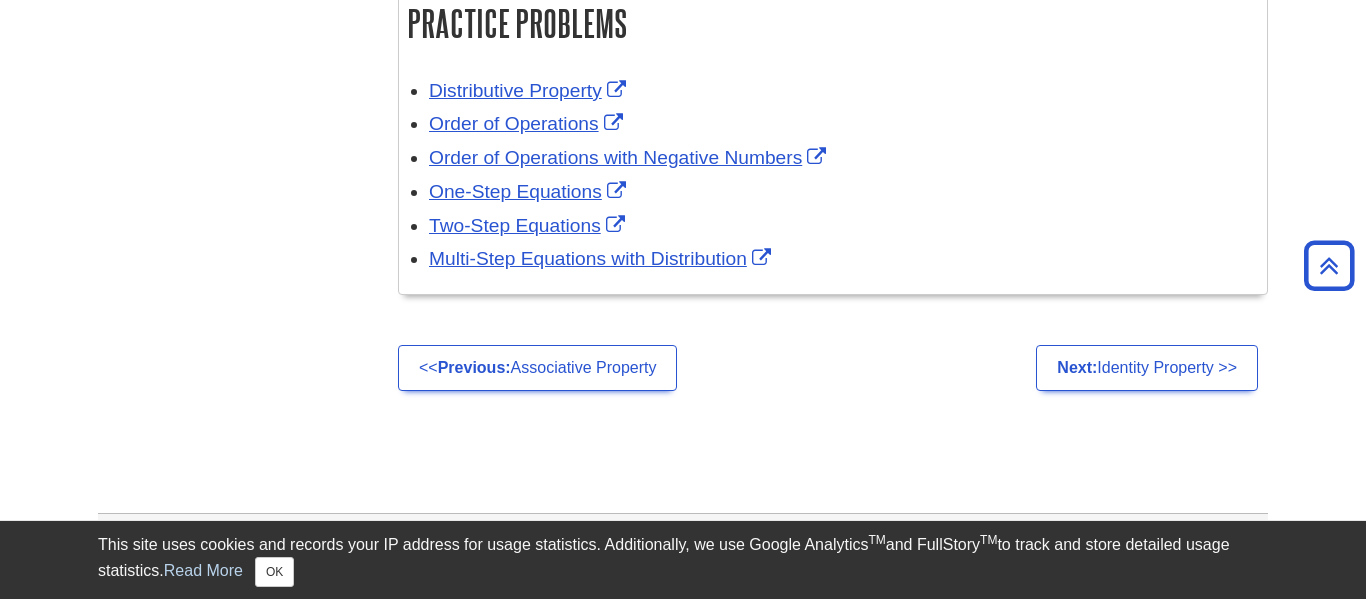 scroll, scrollTop: 3477, scrollLeft: 0, axis: vertical 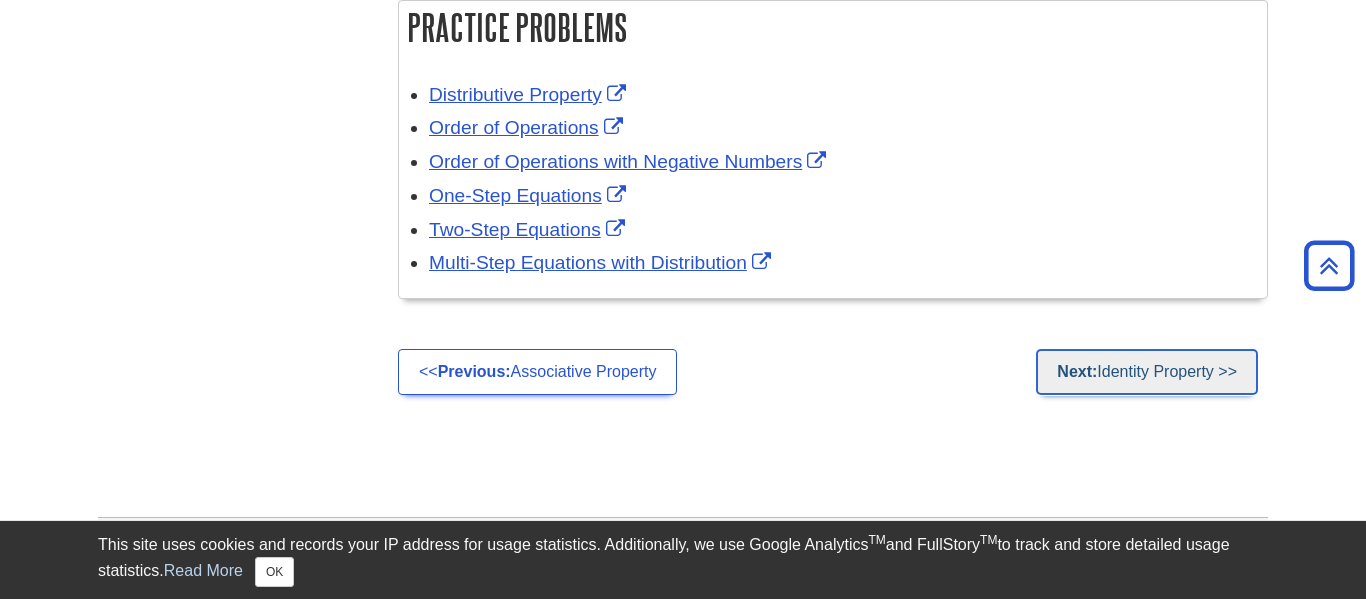 click on "Next:  Identity Property >>" at bounding box center [1147, 372] 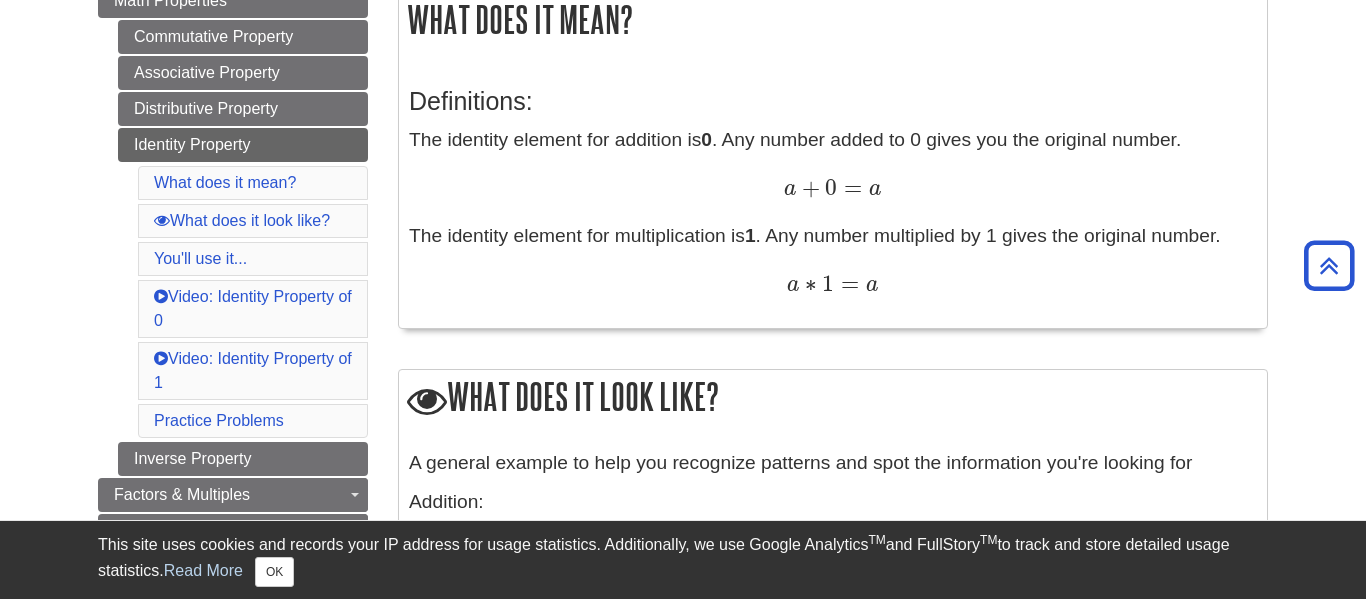 scroll, scrollTop: 375, scrollLeft: 0, axis: vertical 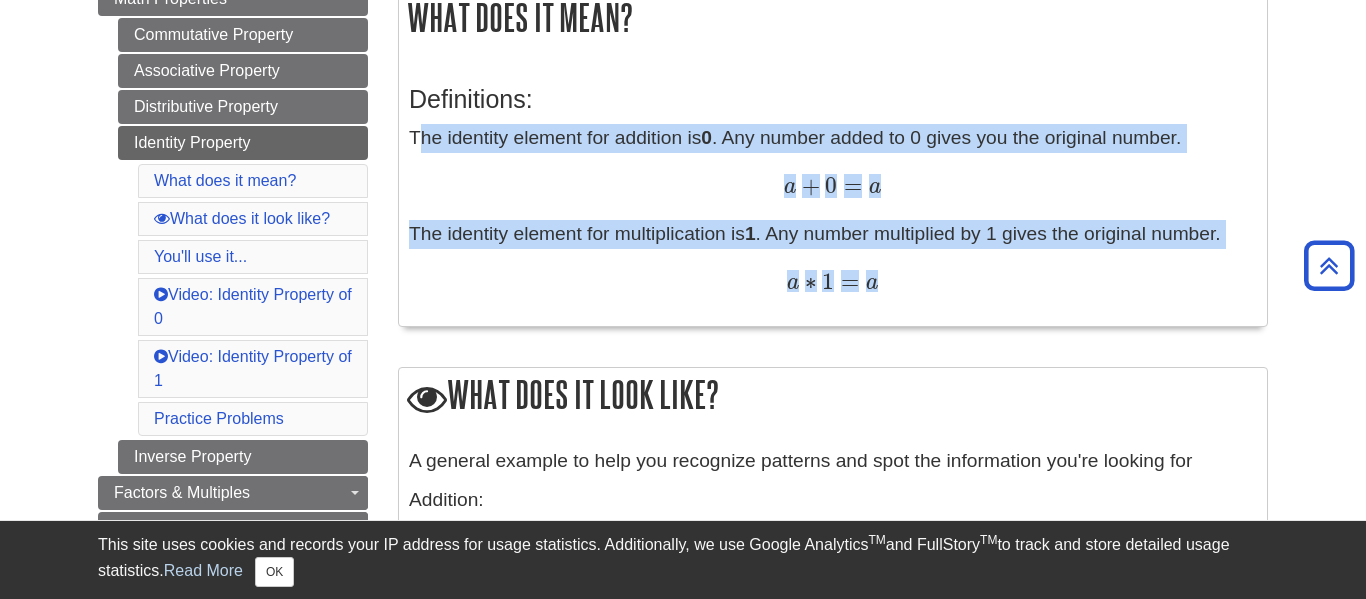 drag, startPoint x: 416, startPoint y: 136, endPoint x: 894, endPoint y: 297, distance: 504.38577 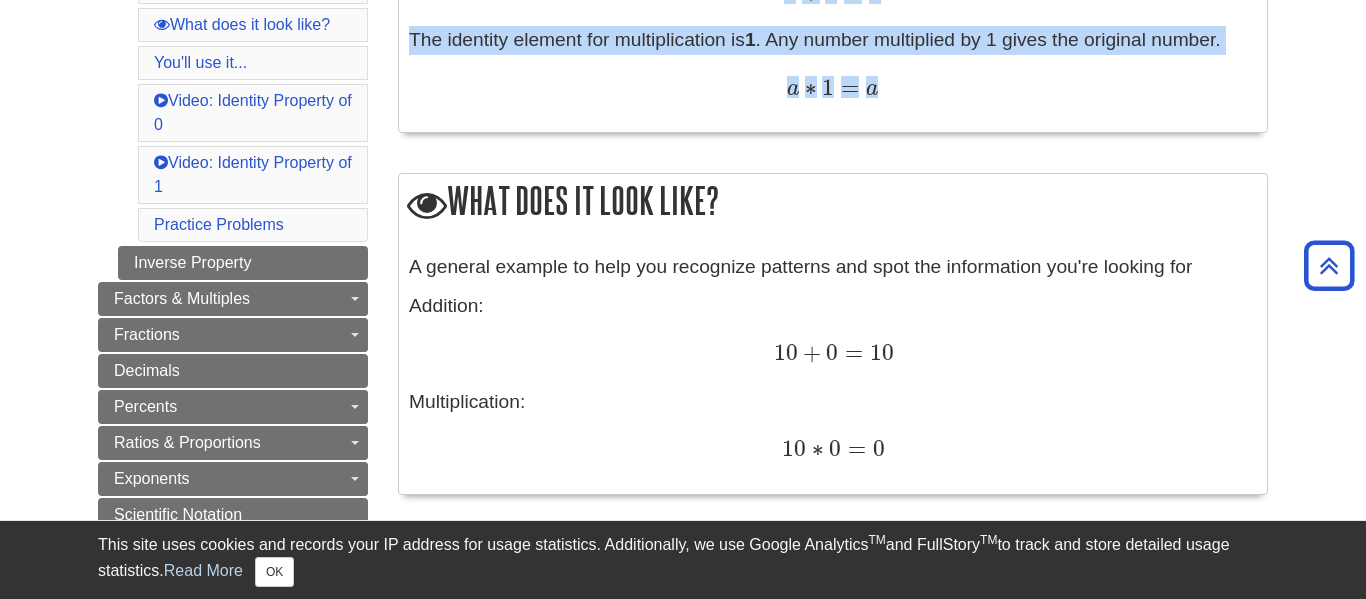 scroll, scrollTop: 573, scrollLeft: 0, axis: vertical 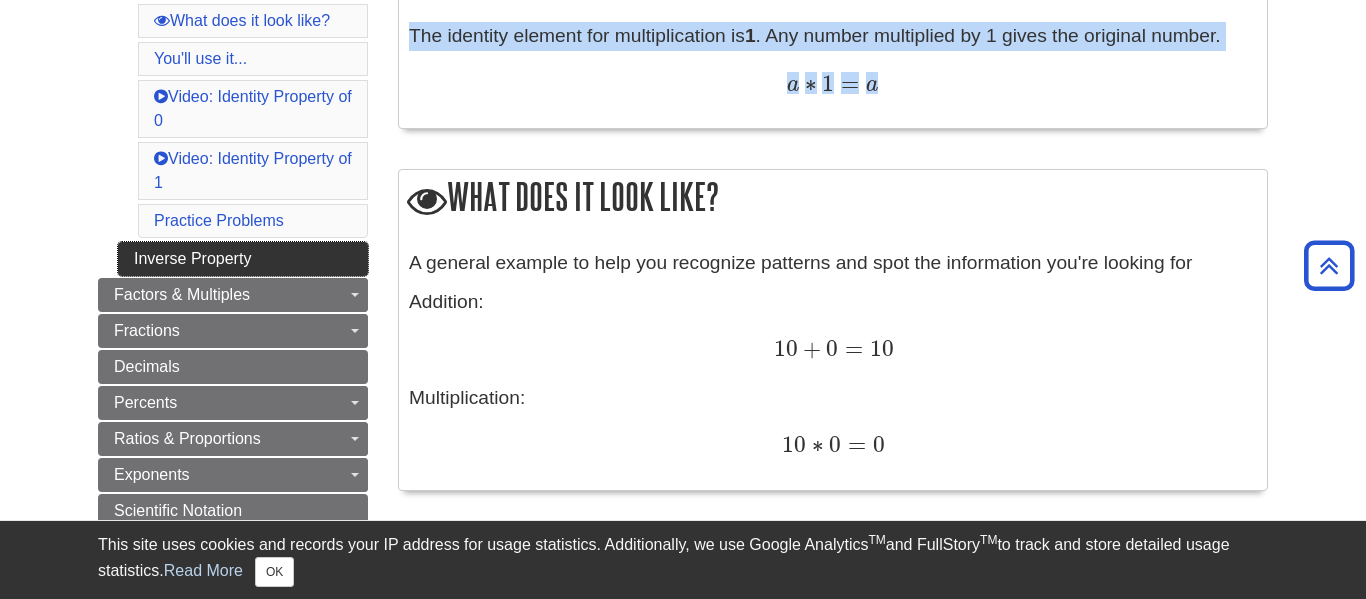click on "Inverse Property" at bounding box center [243, 259] 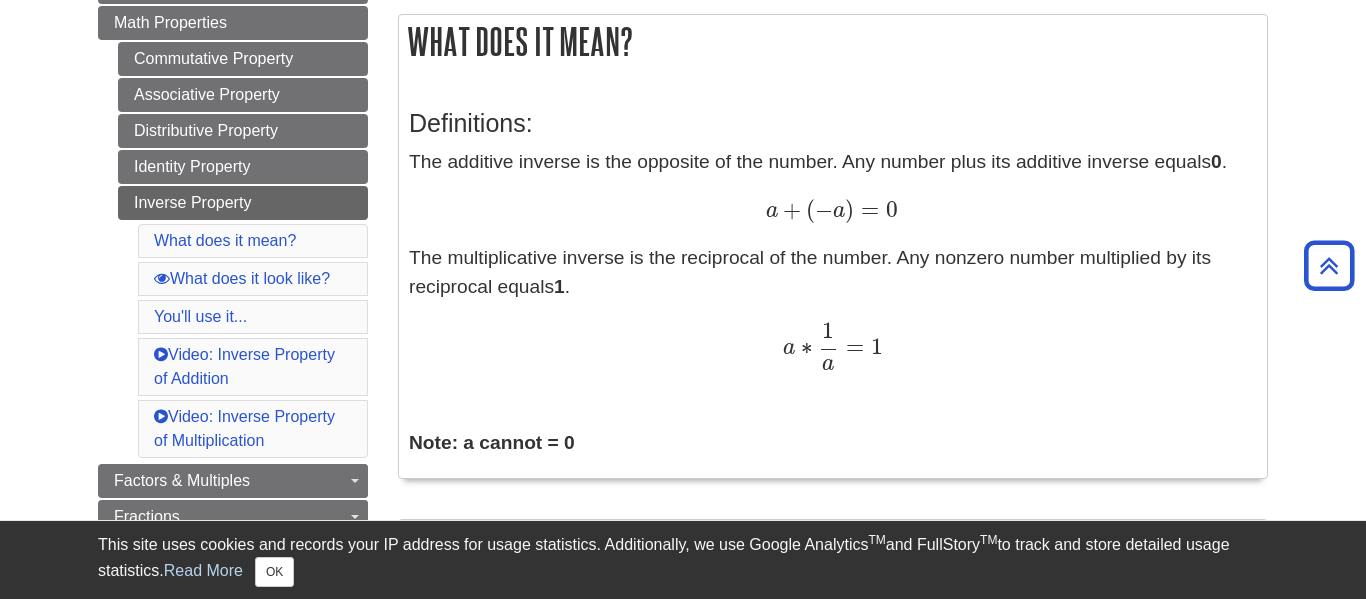 scroll, scrollTop: 352, scrollLeft: 0, axis: vertical 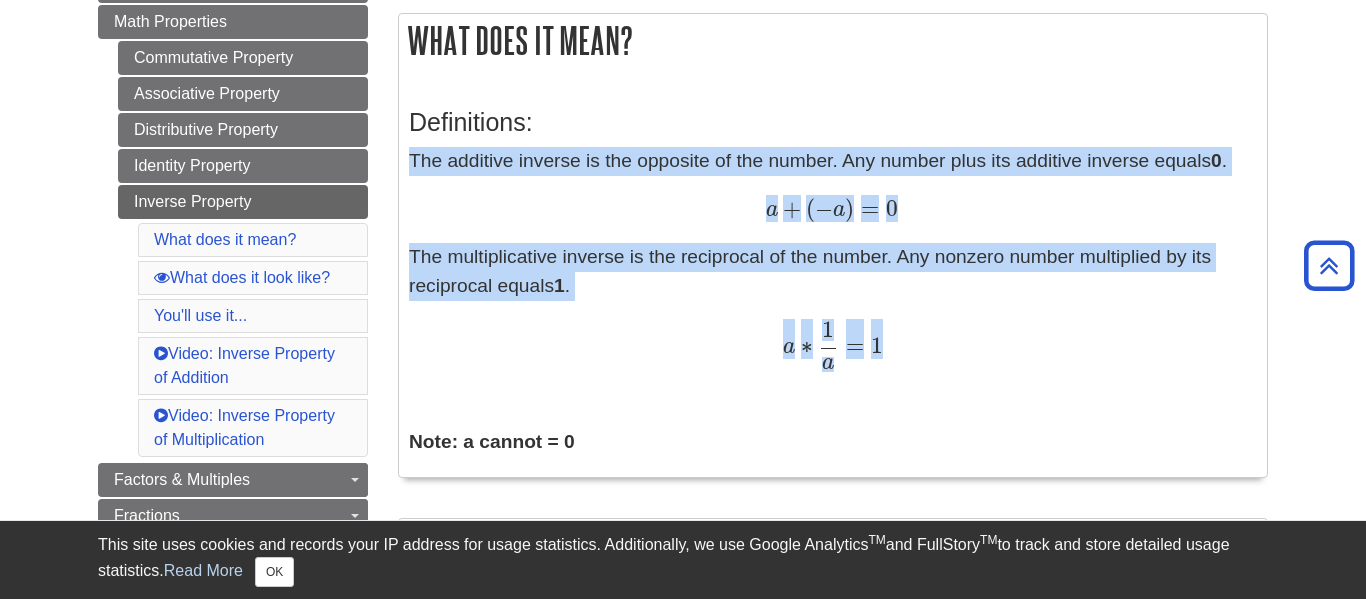 drag, startPoint x: 412, startPoint y: 160, endPoint x: 888, endPoint y: 358, distance: 515.5386 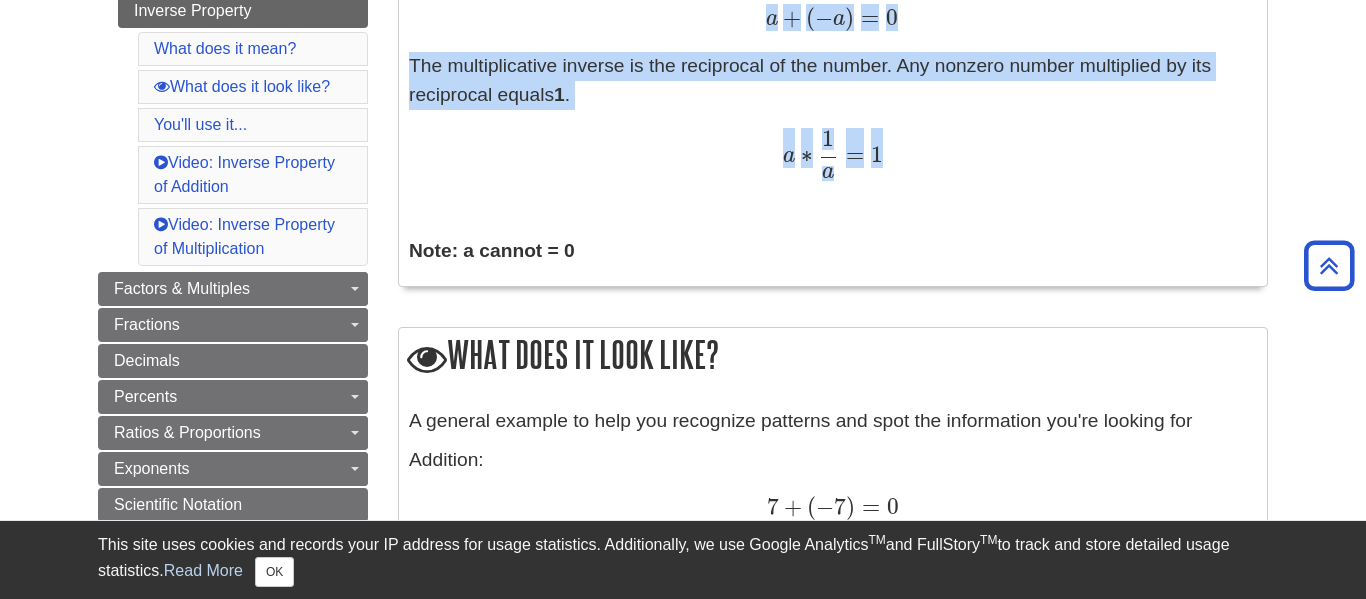 scroll, scrollTop: 550, scrollLeft: 0, axis: vertical 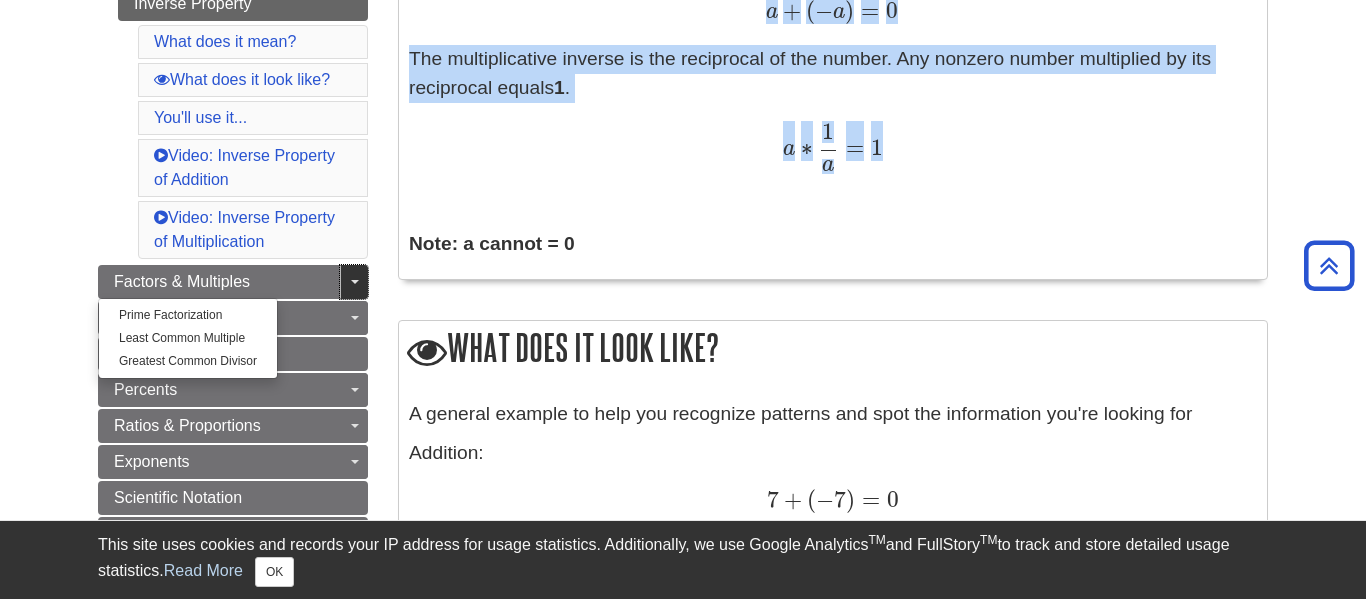 click at bounding box center (355, 282) 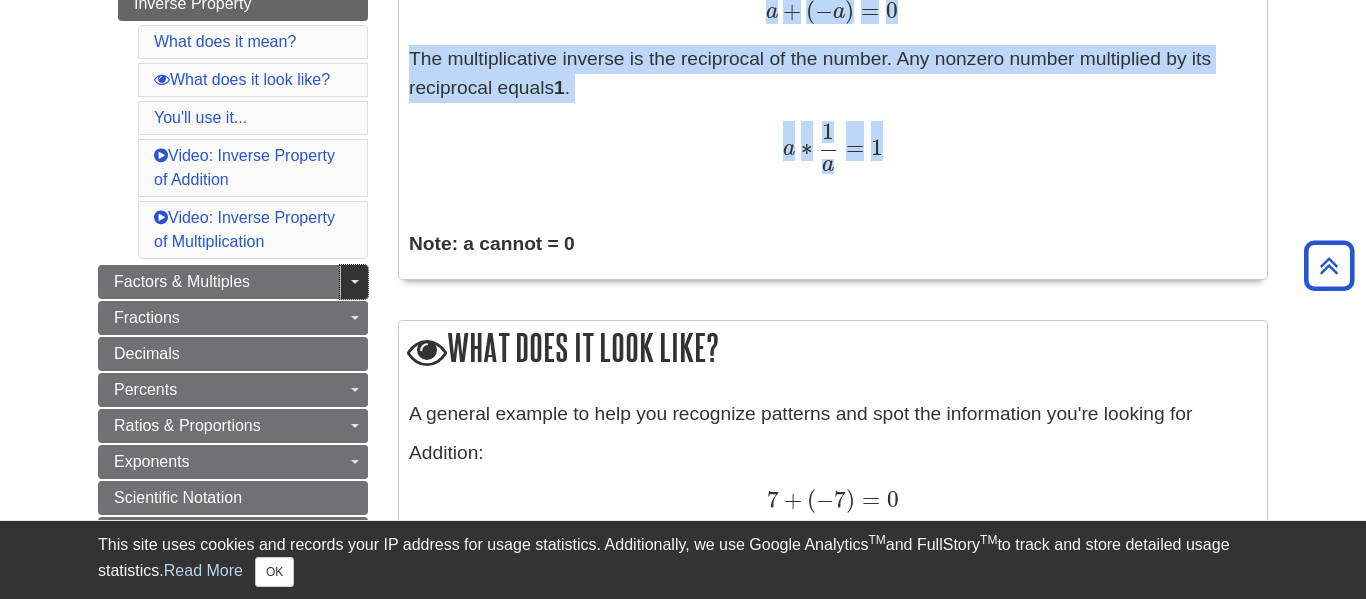 click at bounding box center [355, 282] 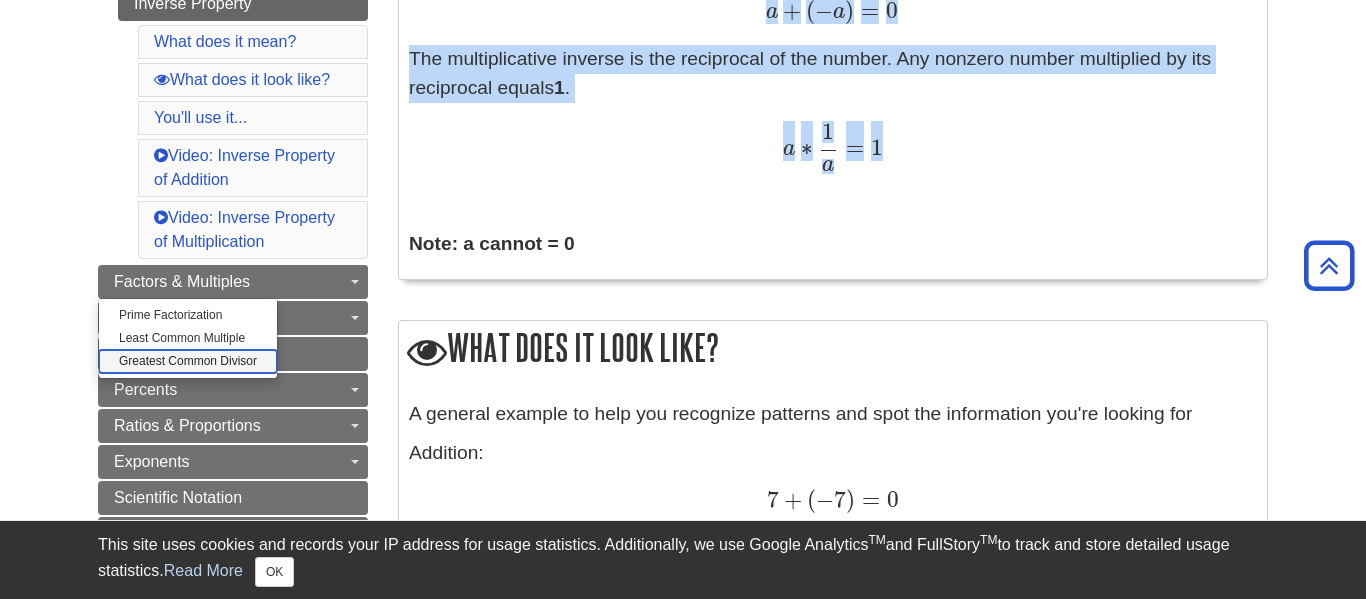 click on "Greatest Common Divisor" at bounding box center (188, 361) 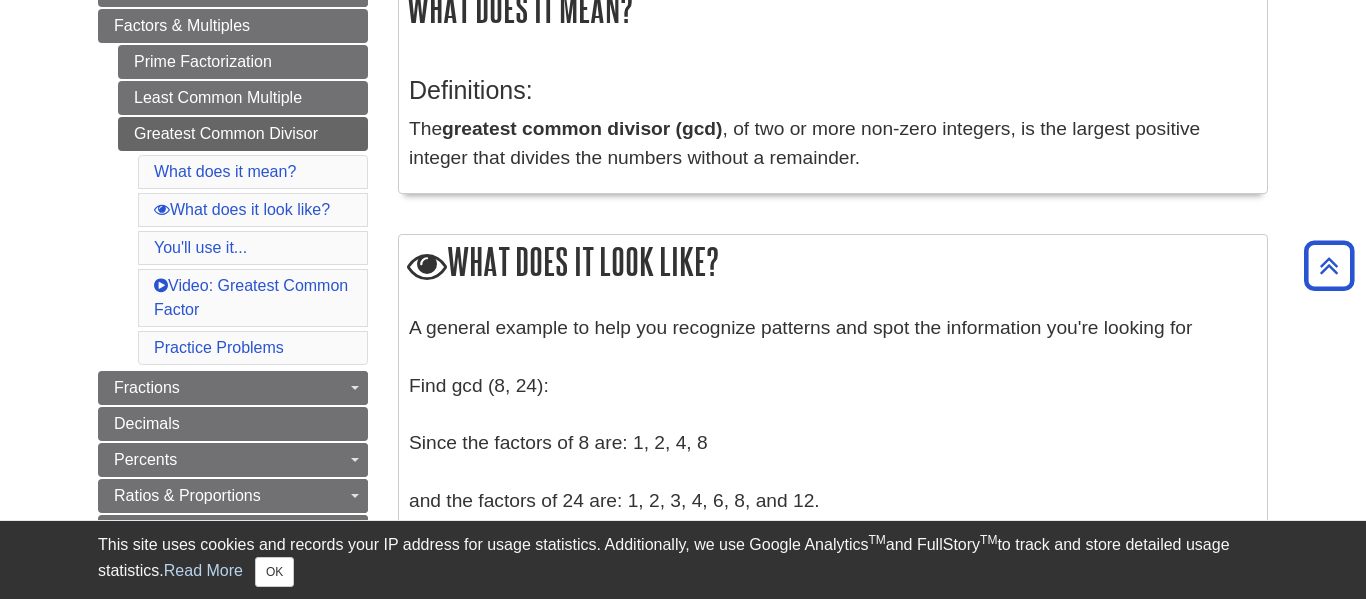 scroll, scrollTop: 383, scrollLeft: 0, axis: vertical 